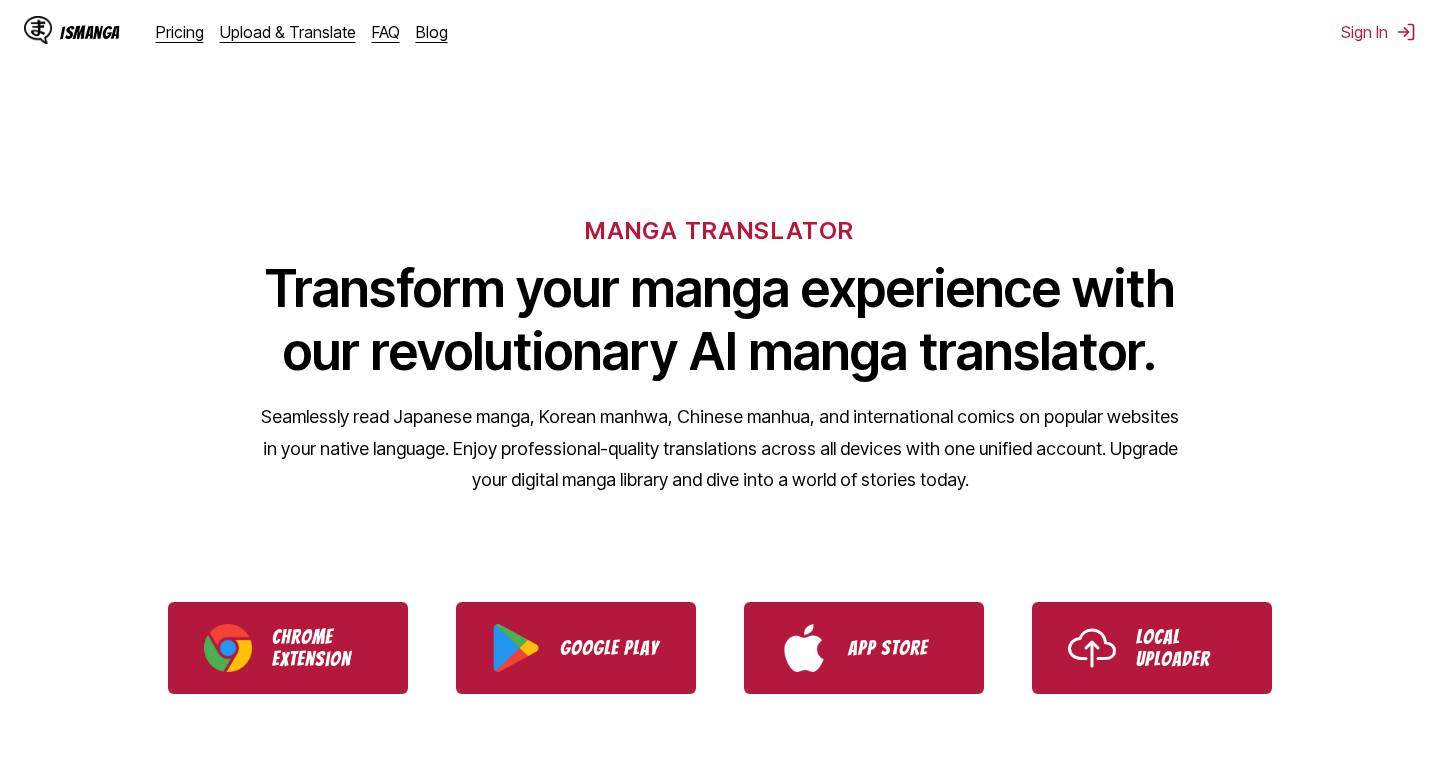 scroll, scrollTop: 141, scrollLeft: 0, axis: vertical 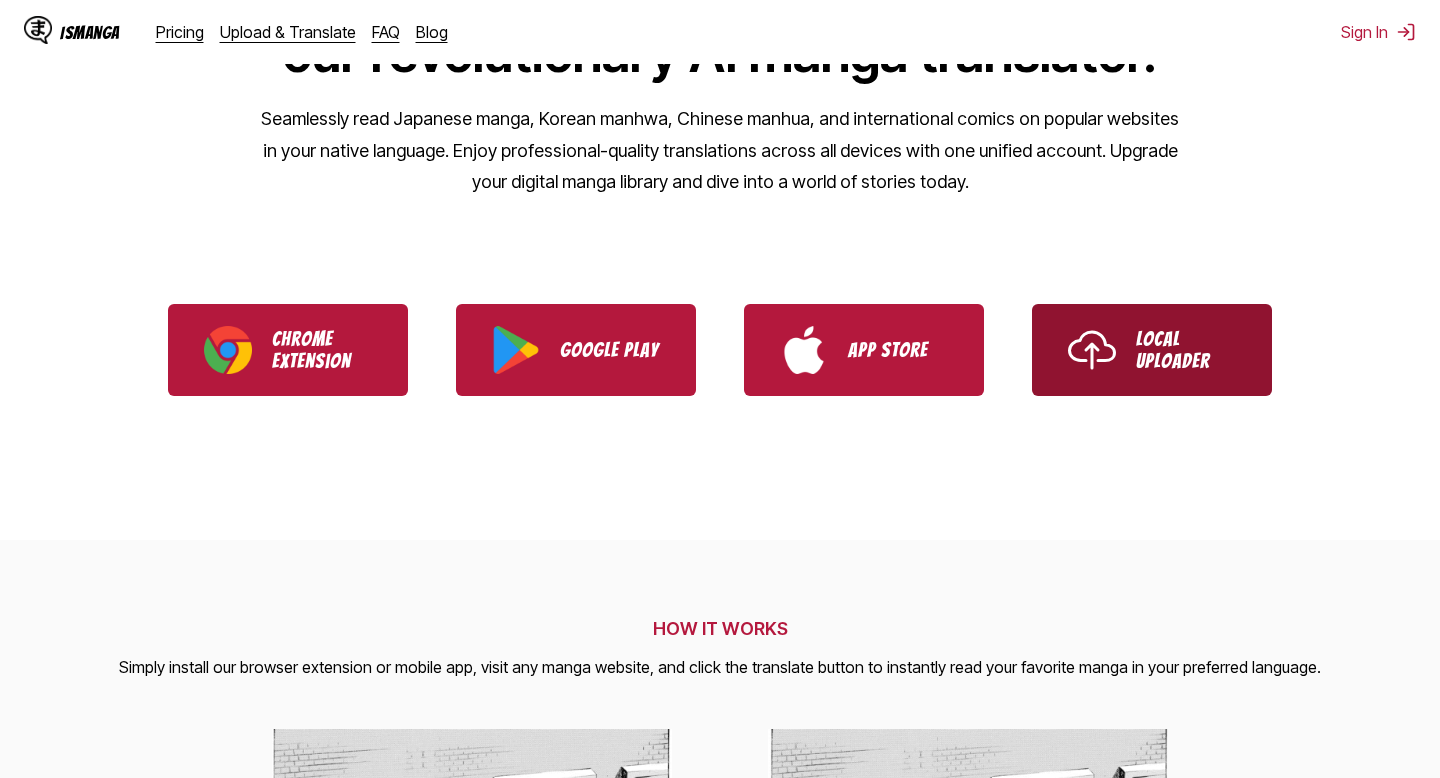 click on "Local Uploader" at bounding box center [1152, 350] 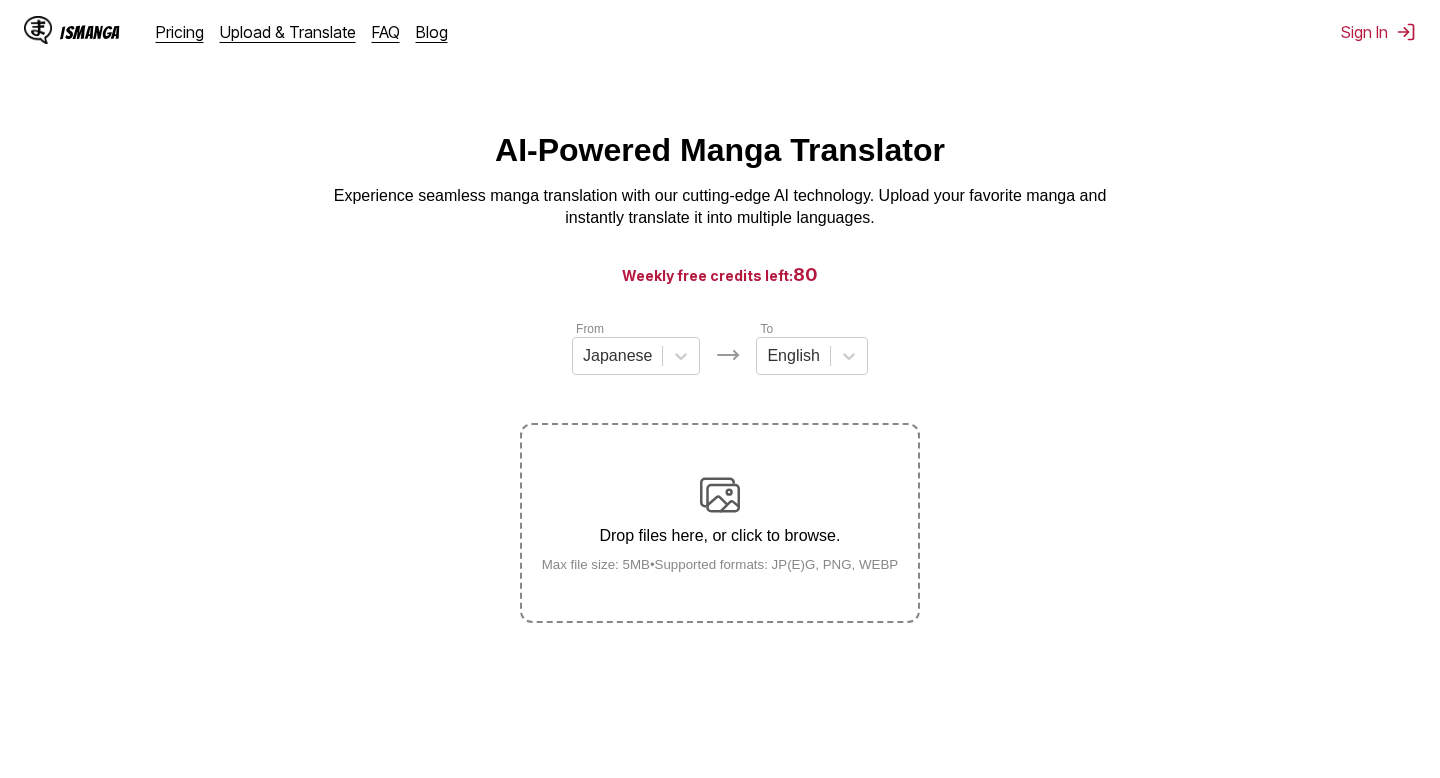 scroll, scrollTop: 0, scrollLeft: 0, axis: both 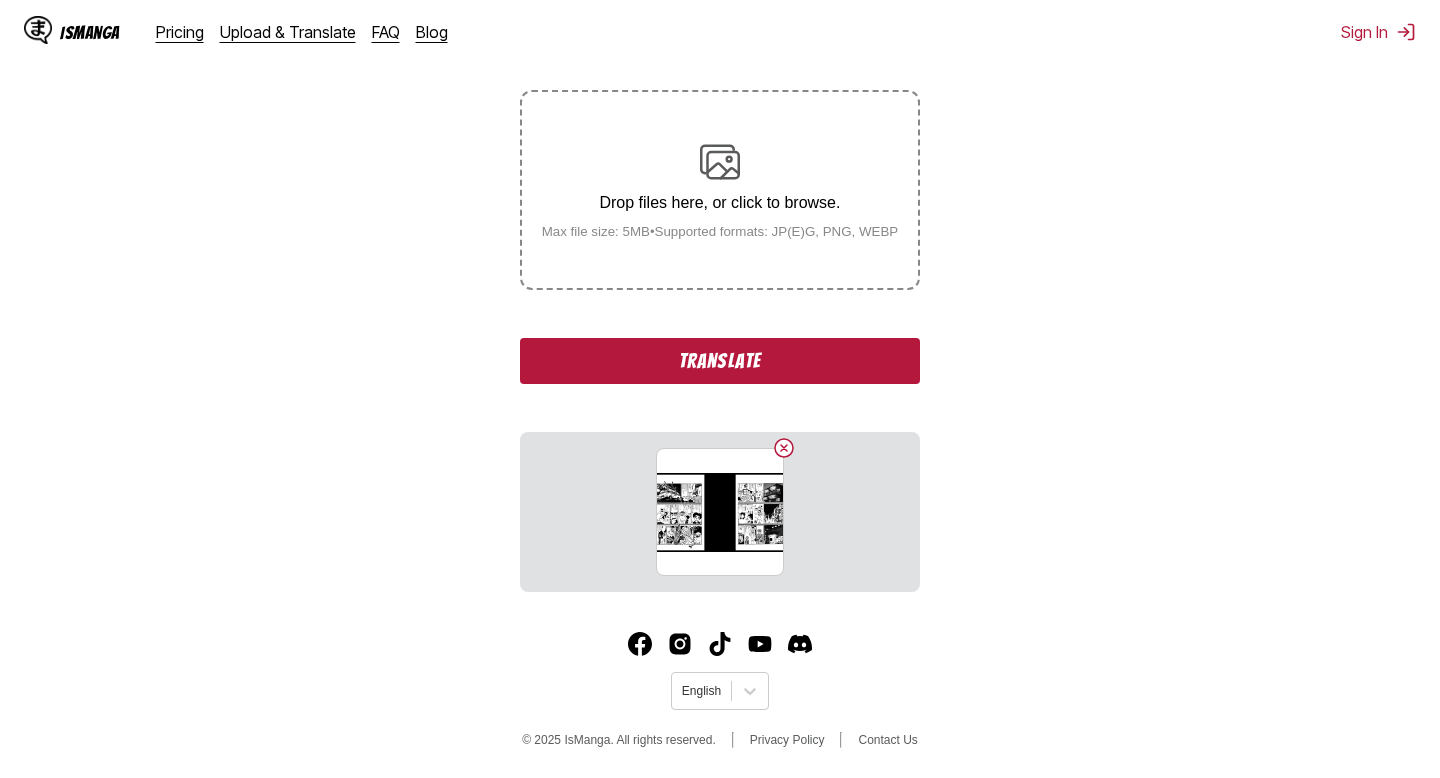 click on "Translate" at bounding box center (720, 361) 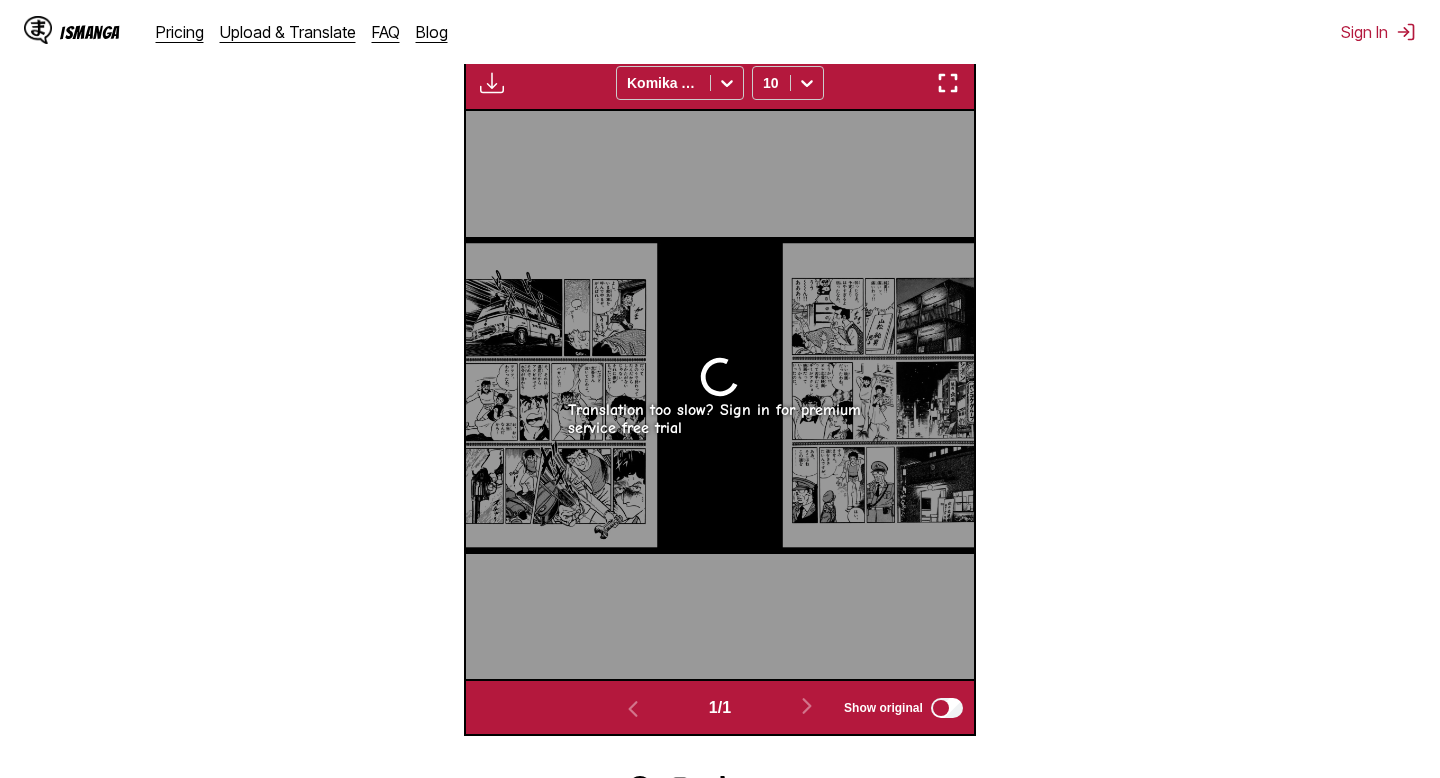 scroll, scrollTop: 631, scrollLeft: 0, axis: vertical 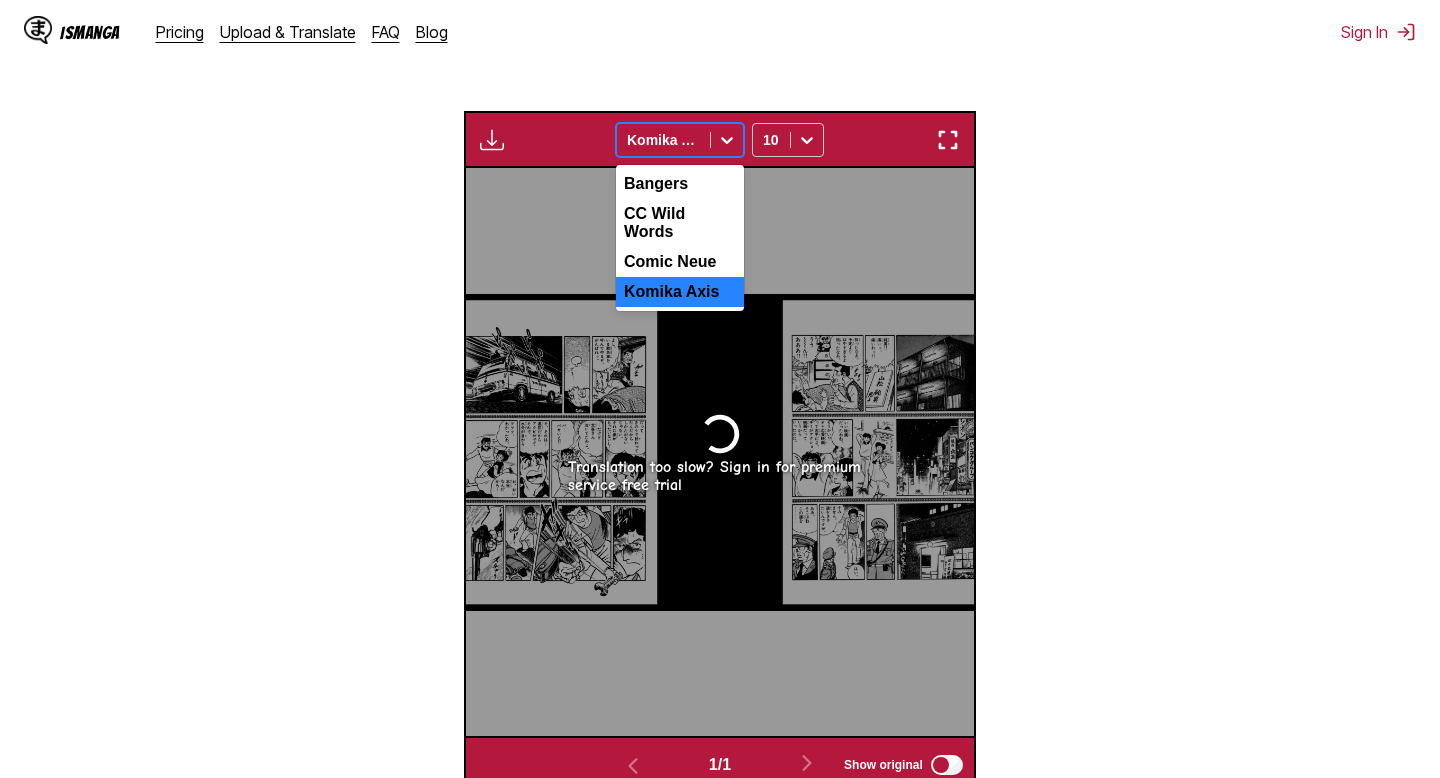 click at bounding box center [727, 140] 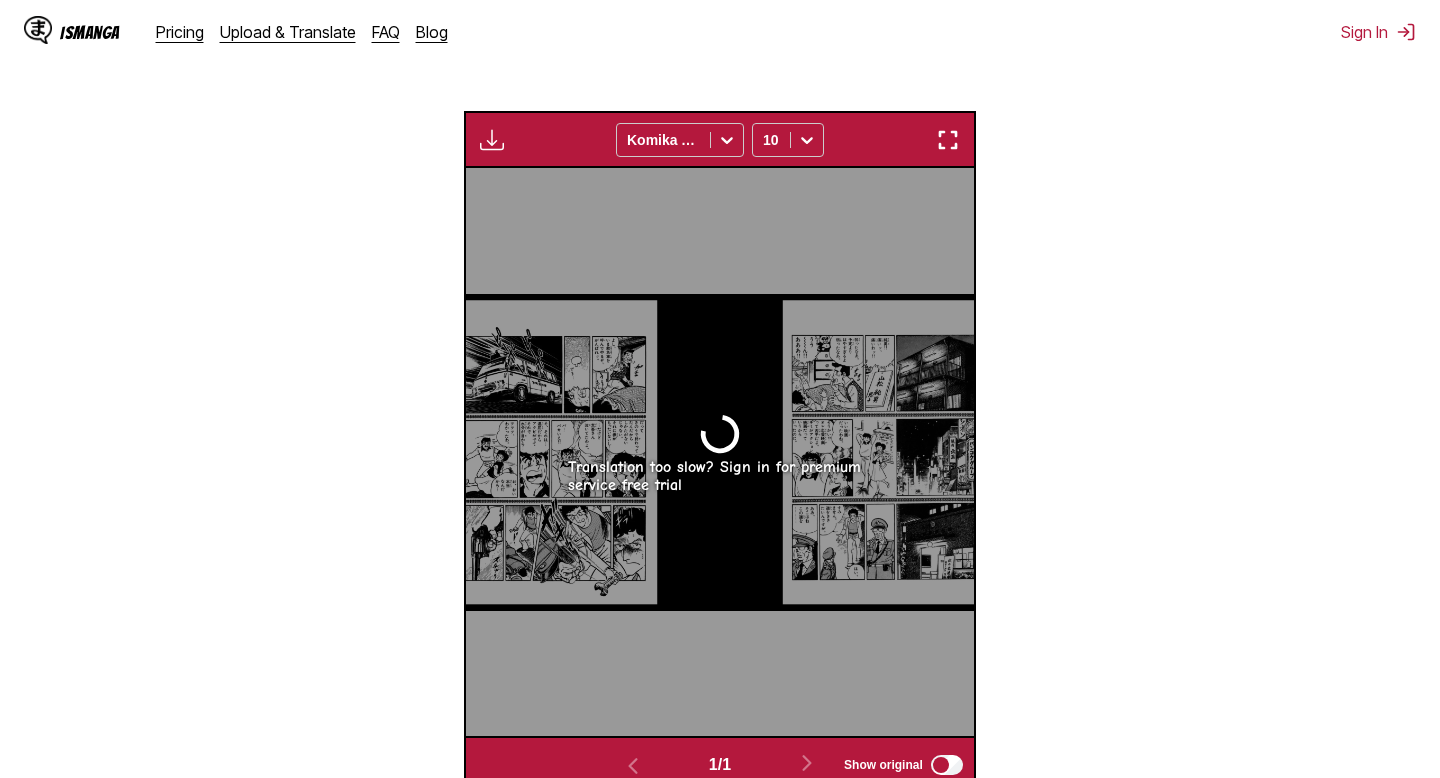 click on "From Japanese To English Drop files here, or click to browse. Max file size: 5MB  •  Supported formats: JP(E)G, PNG, WEBP Translating 1/1 Available for premium users only Komika Axis 10 Translation too slow? Sign in for premium service free trial 1  /  1 Show original" at bounding box center [720, 240] 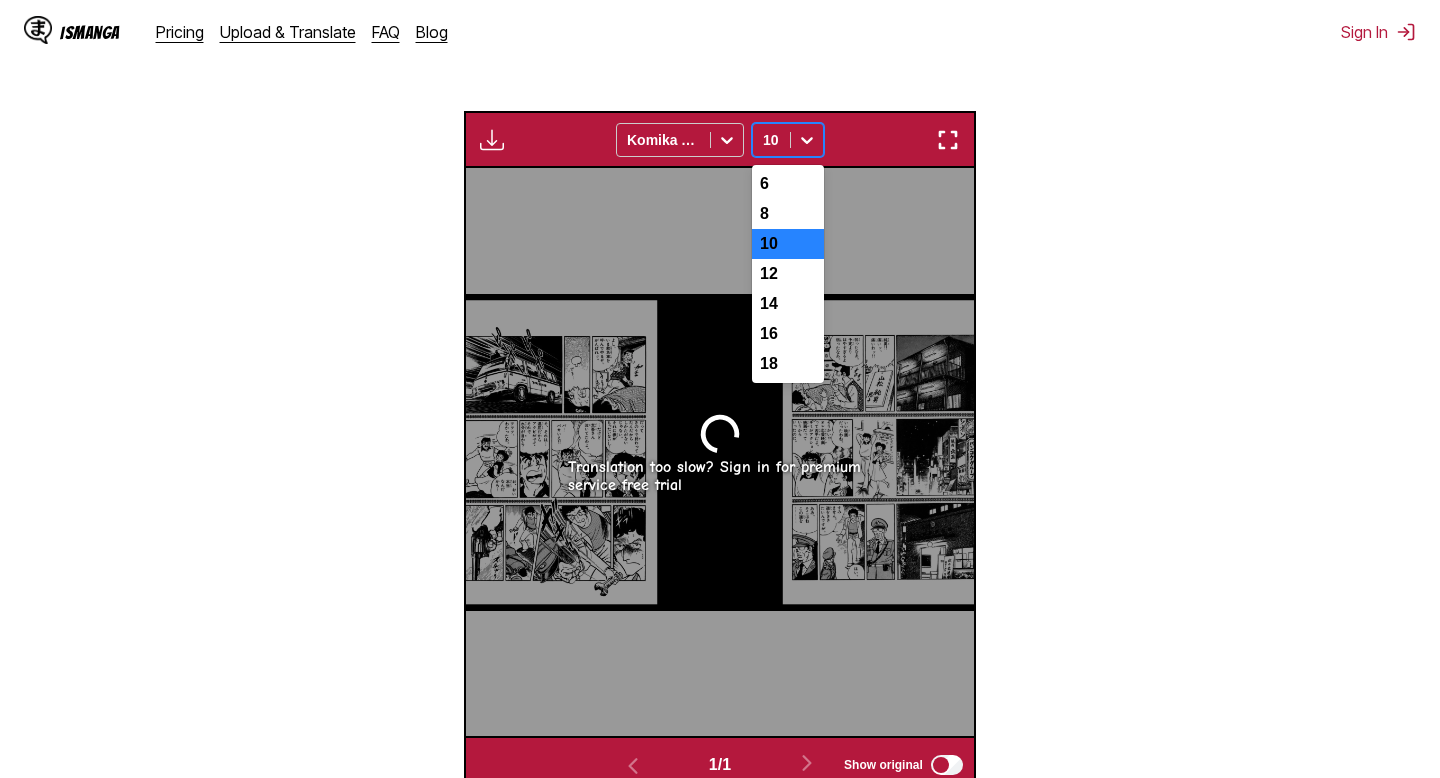click on "10" at bounding box center (771, 140) 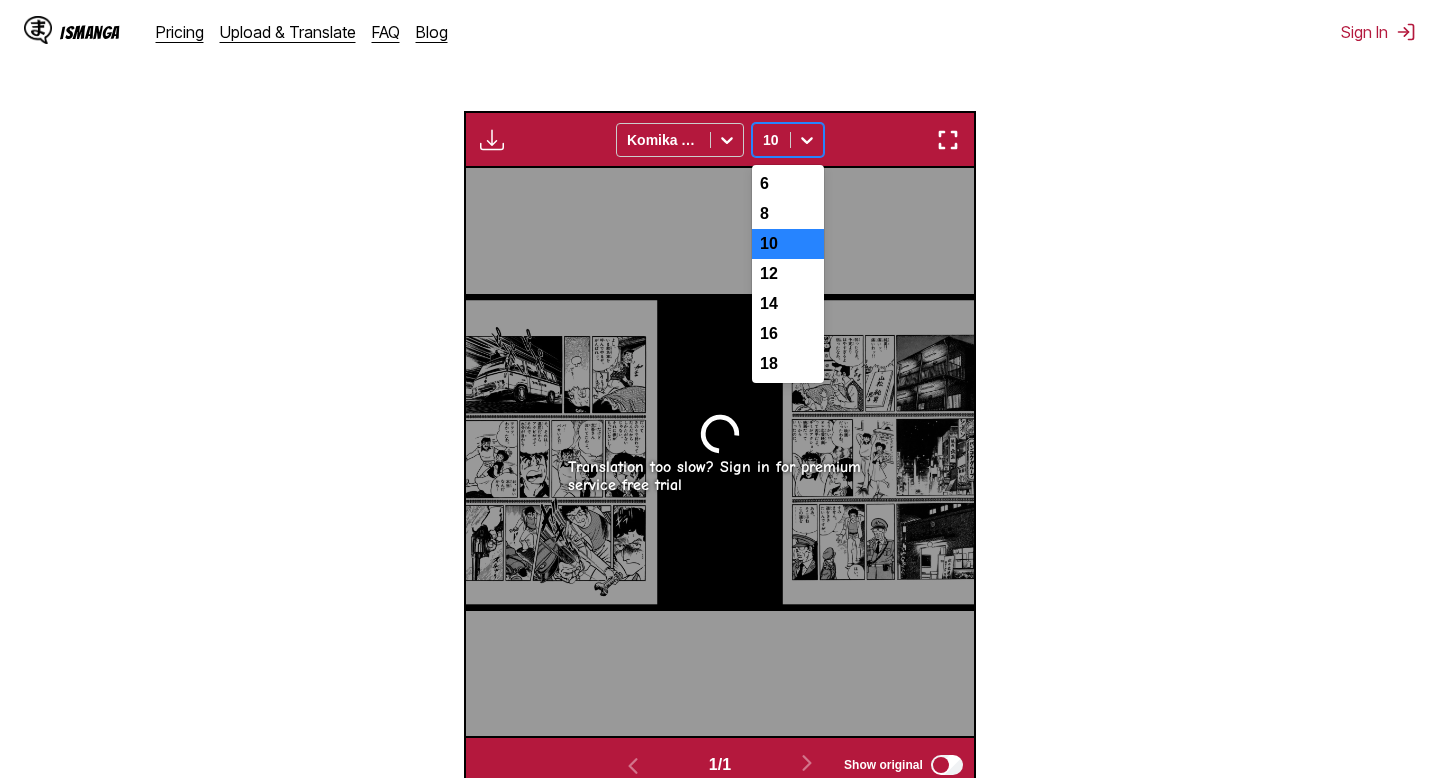 click on "From Japanese To English Drop files here, or click to browse. Max file size: 5MB  •  Supported formats: JP(E)G, PNG, WEBP Translating 1/1 Available for premium users only Komika Axis 10 selected, 3 of 7. 7 results available. Use Up and Down to choose options, press Enter to select the currently focused option, press Escape to exit the menu, press Tab to select the option and exit the menu. 10 6 8 10 12 14 16 18 Translation too slow? Sign in for premium service free trial 1  /  1 Show original" at bounding box center [720, 240] 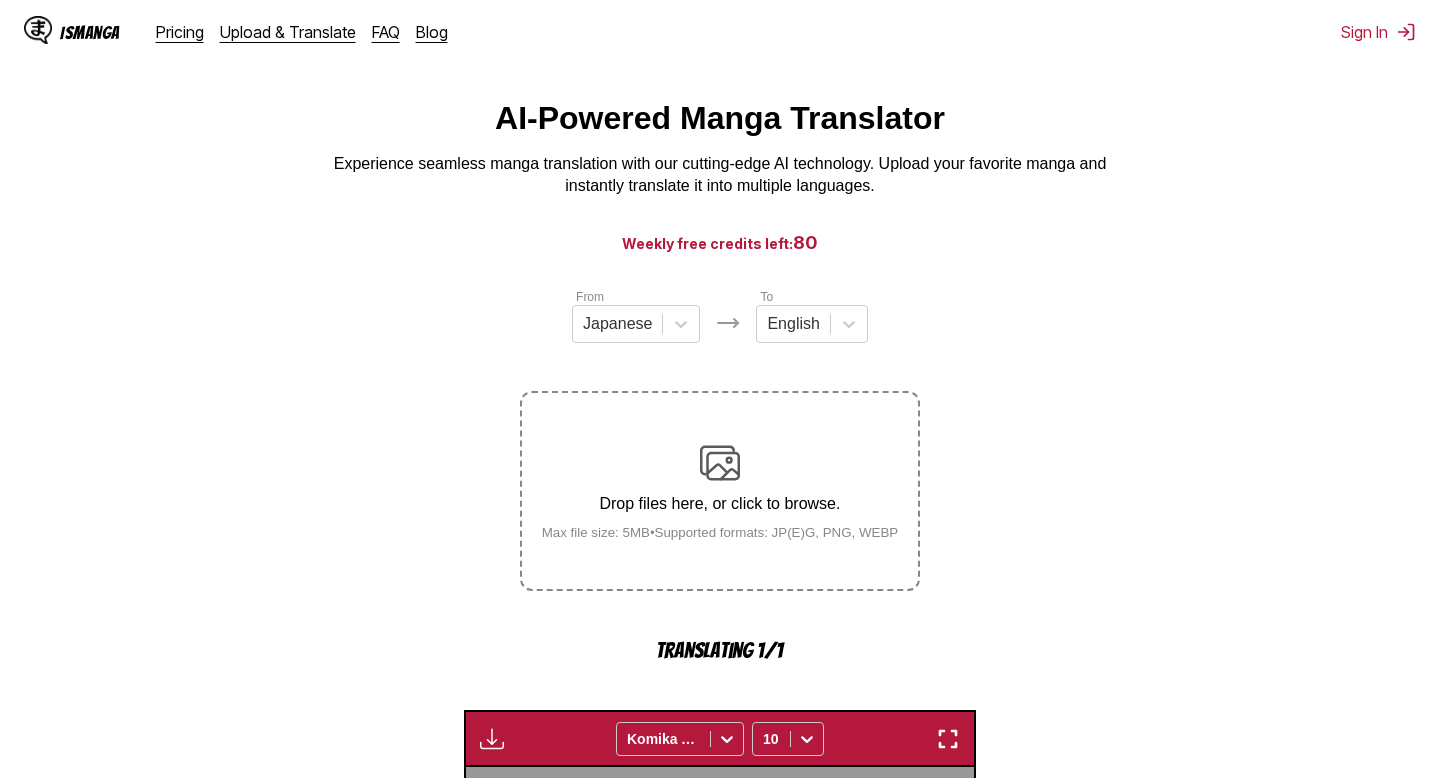 scroll, scrollTop: 0, scrollLeft: 0, axis: both 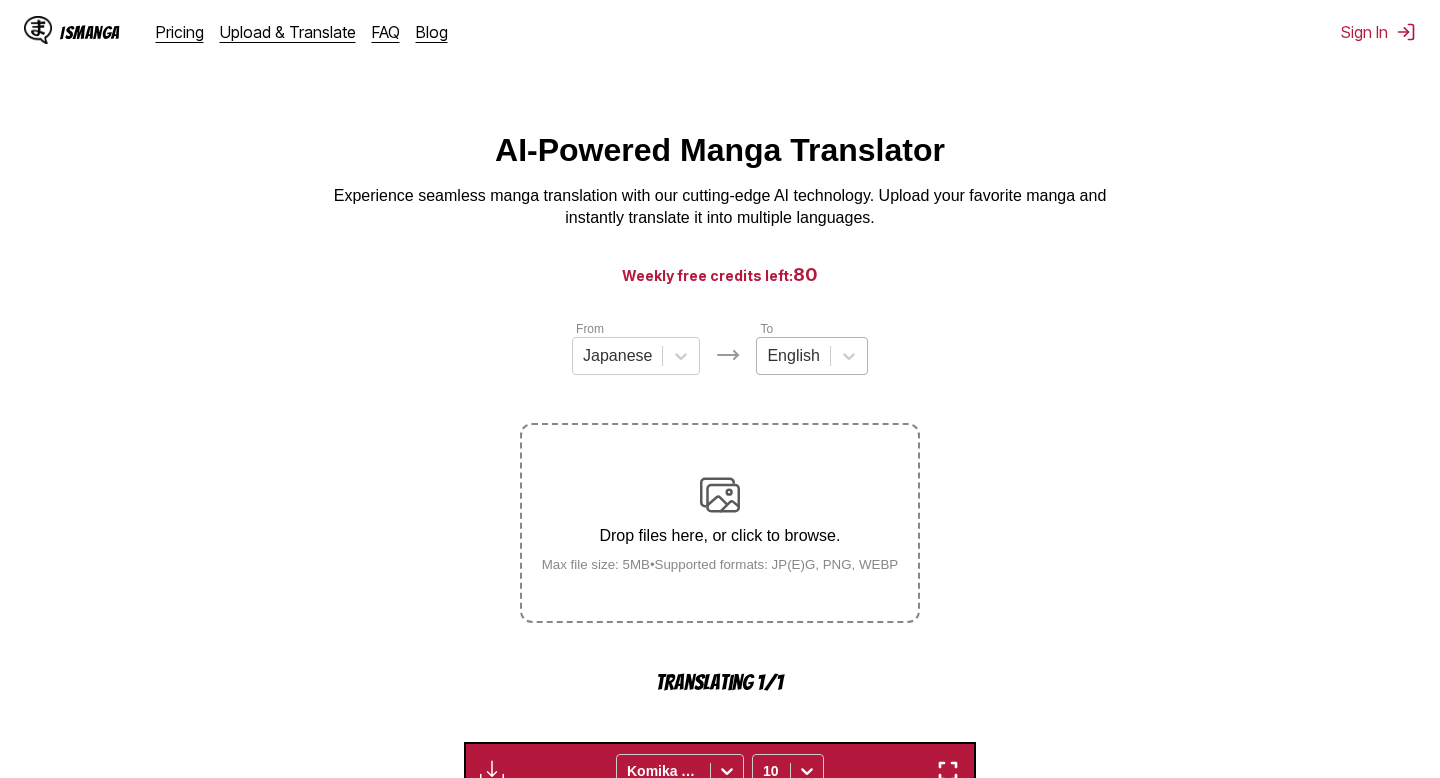 click at bounding box center (793, 356) 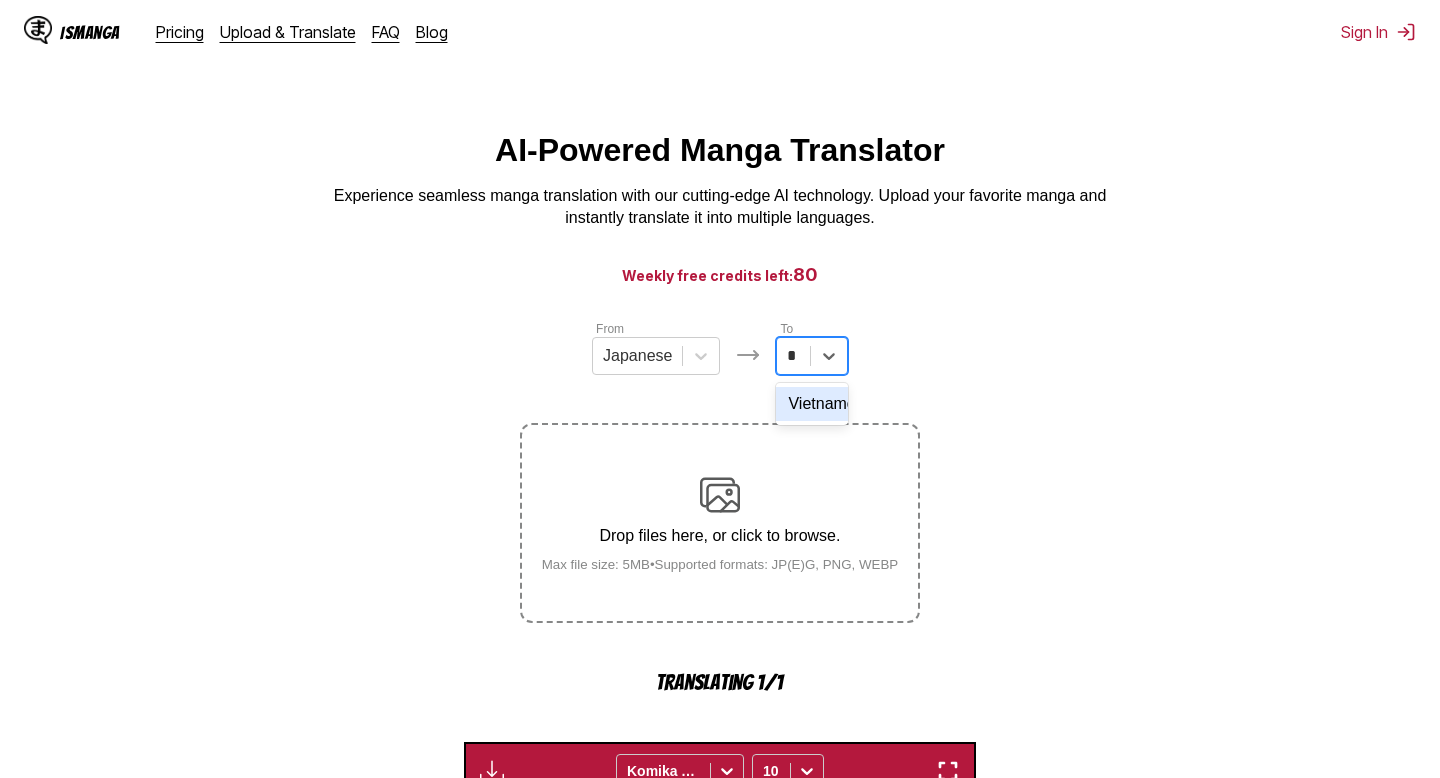 type on "*" 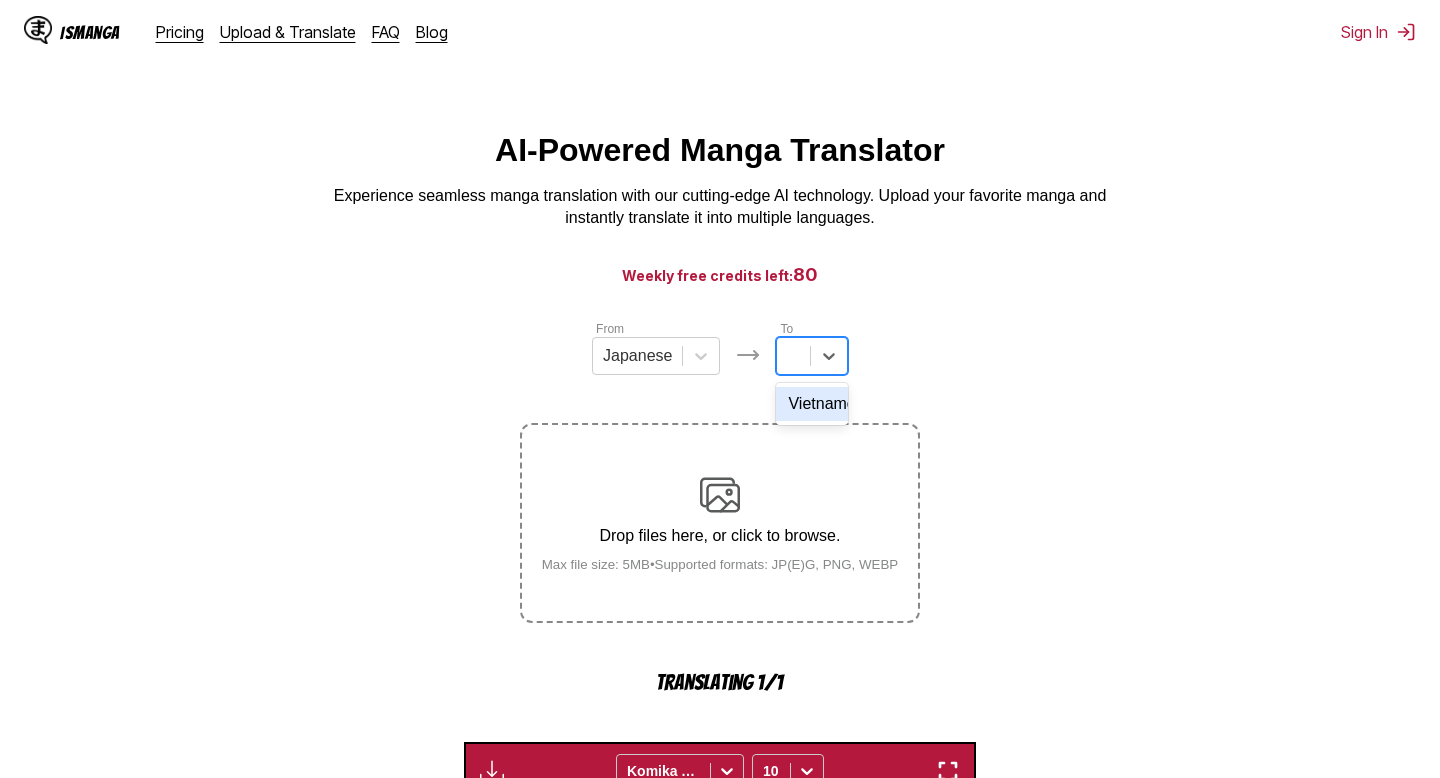 click on "From Japanese To Vietnamese, 1 of 1. 1 result available for search term v. Use Up and Down to choose options, press Enter to select the currently focused option, press Escape to exit the menu, press Tab to select the option and exit the menu. Vietnamese Drop files here, or click to browse. Max file size: 5MB  •  Supported formats: JP(E)G, PNG, WEBP Translating 1/1" at bounding box center (720, 506) 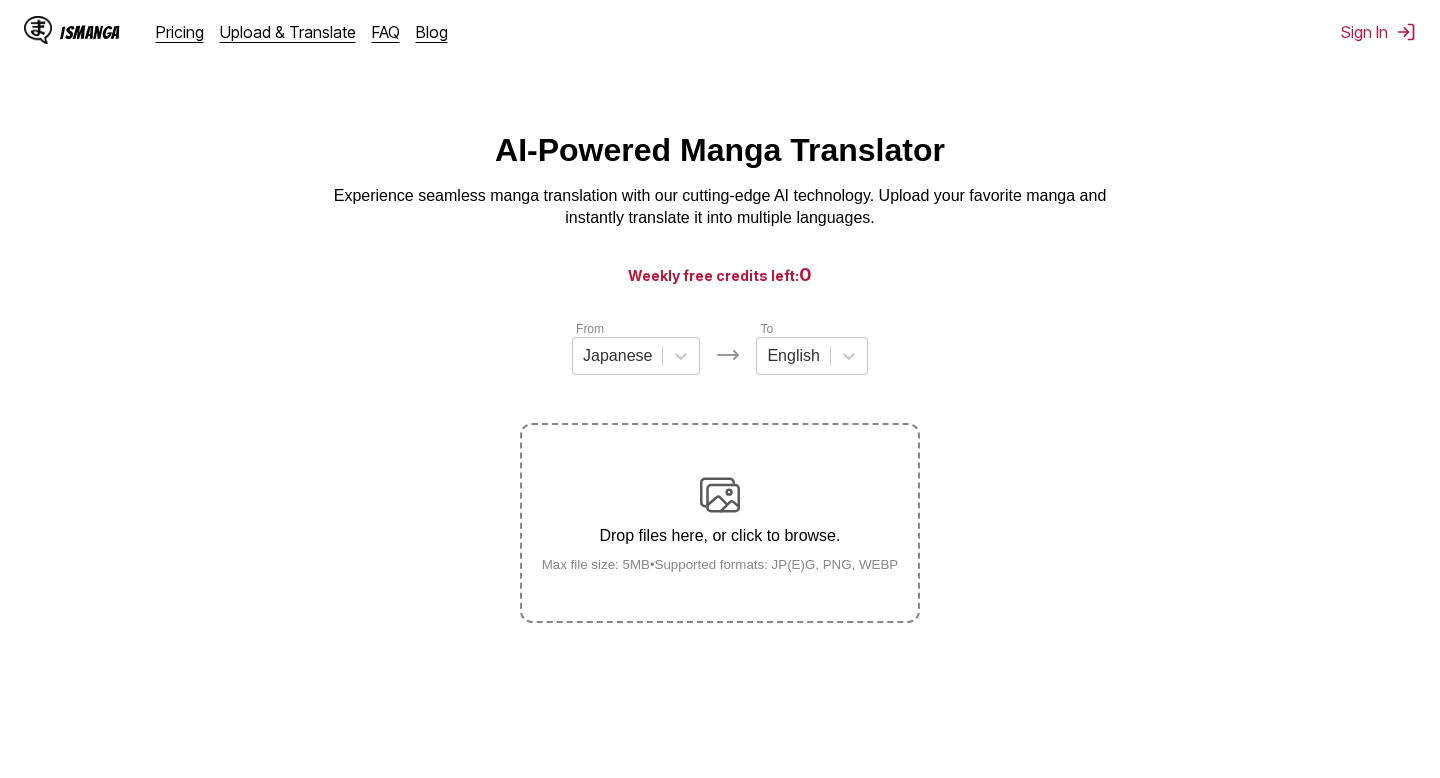 scroll, scrollTop: 0, scrollLeft: 0, axis: both 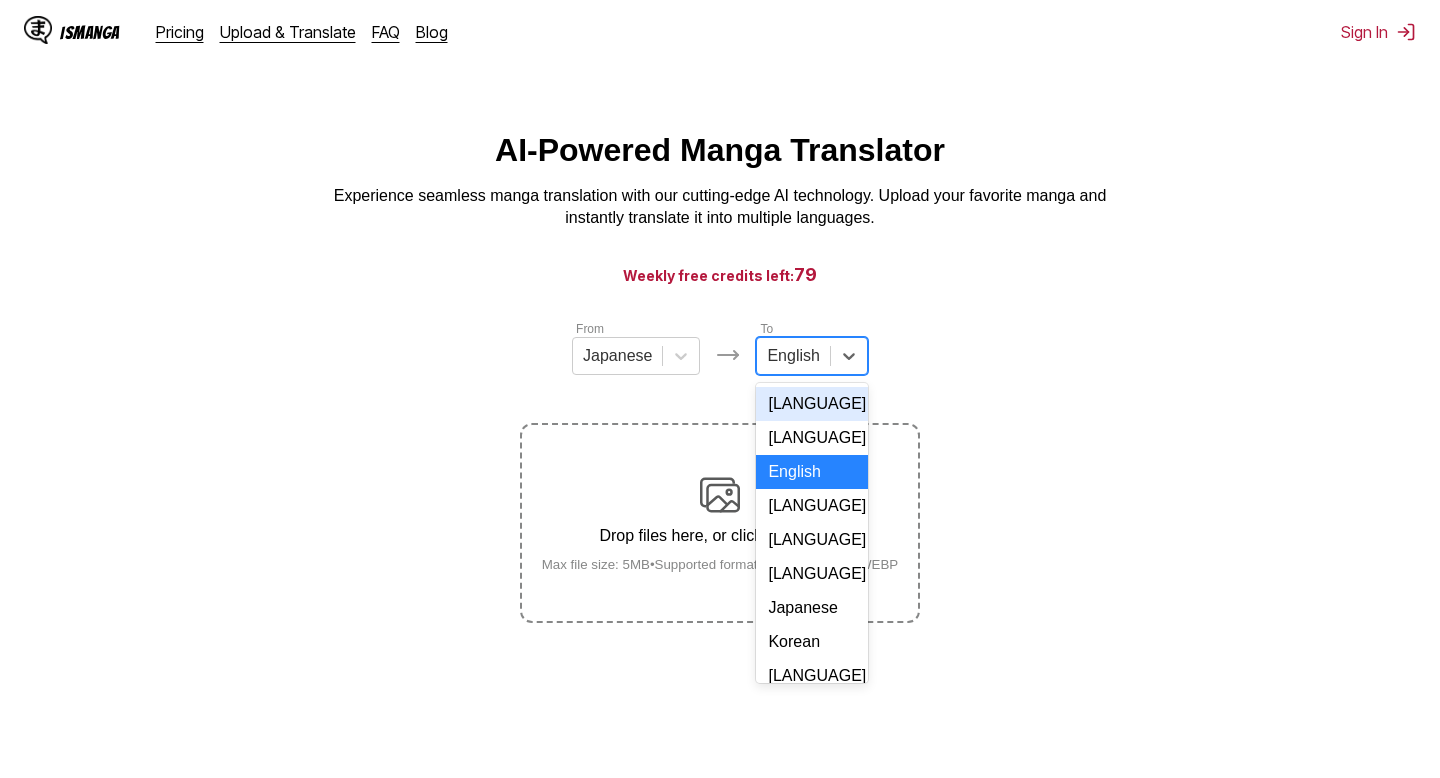 click on "English" at bounding box center (793, 356) 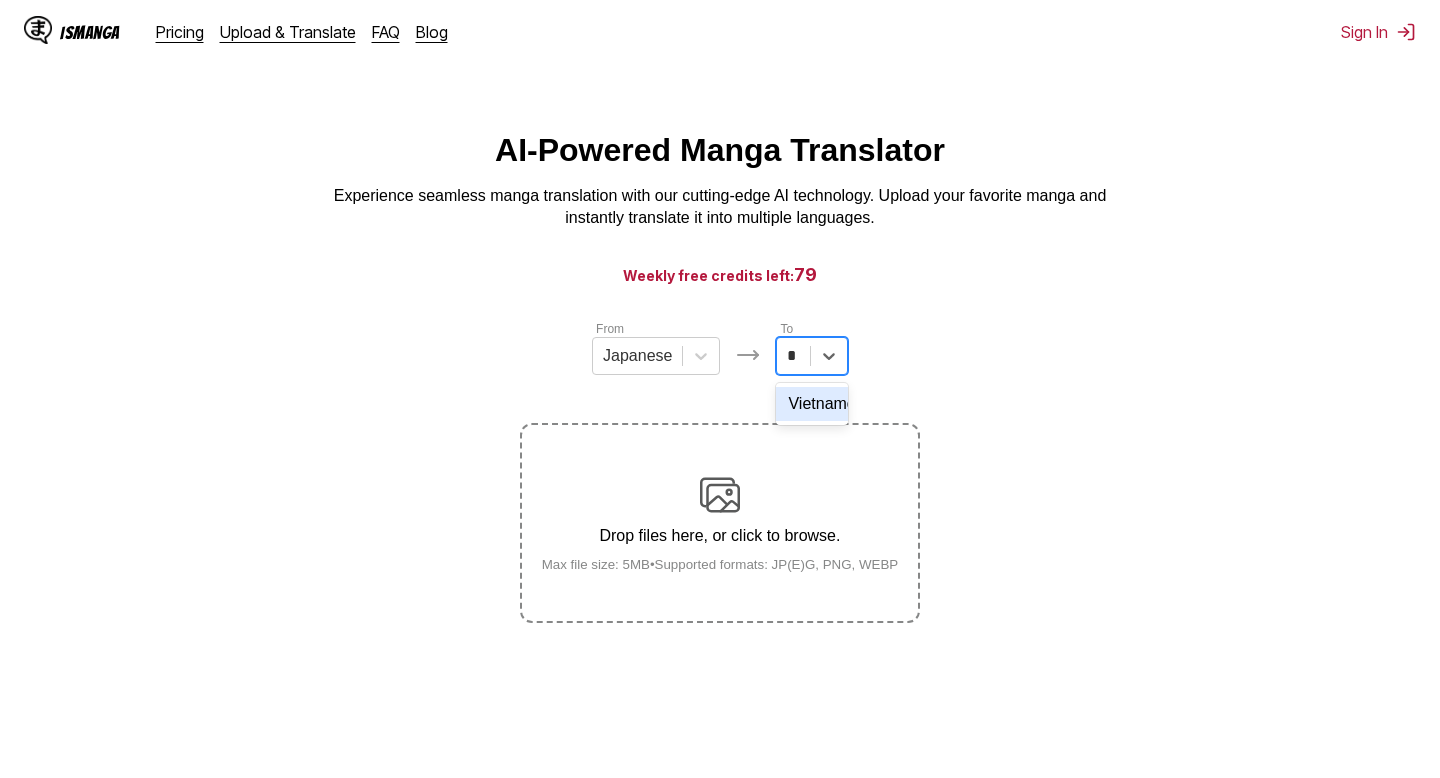 click on "Vietnamese" at bounding box center (811, 404) 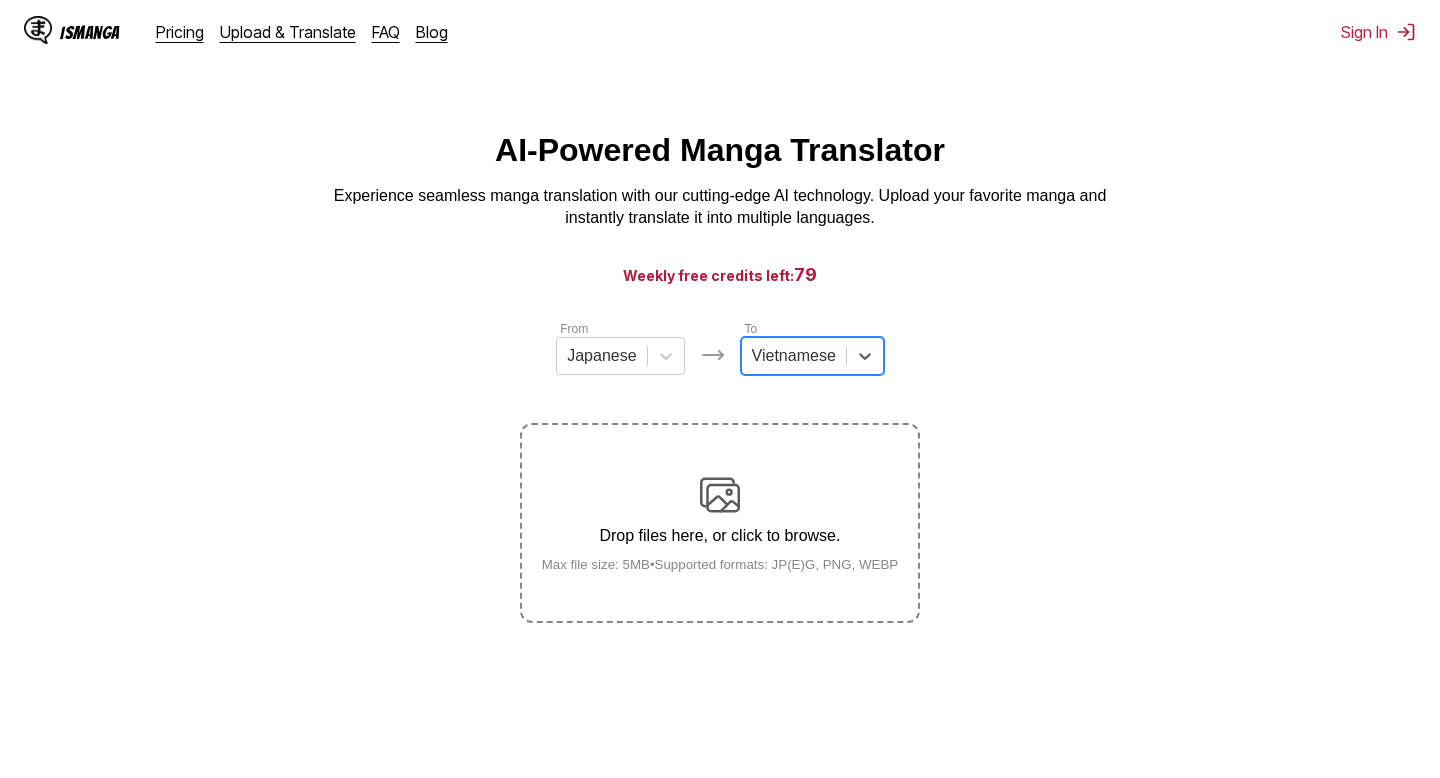 click on "Drop files here, or click to browse. Max file size: 5MB  •  Supported formats: JP(E)G, PNG, WEBP" at bounding box center (720, 523) 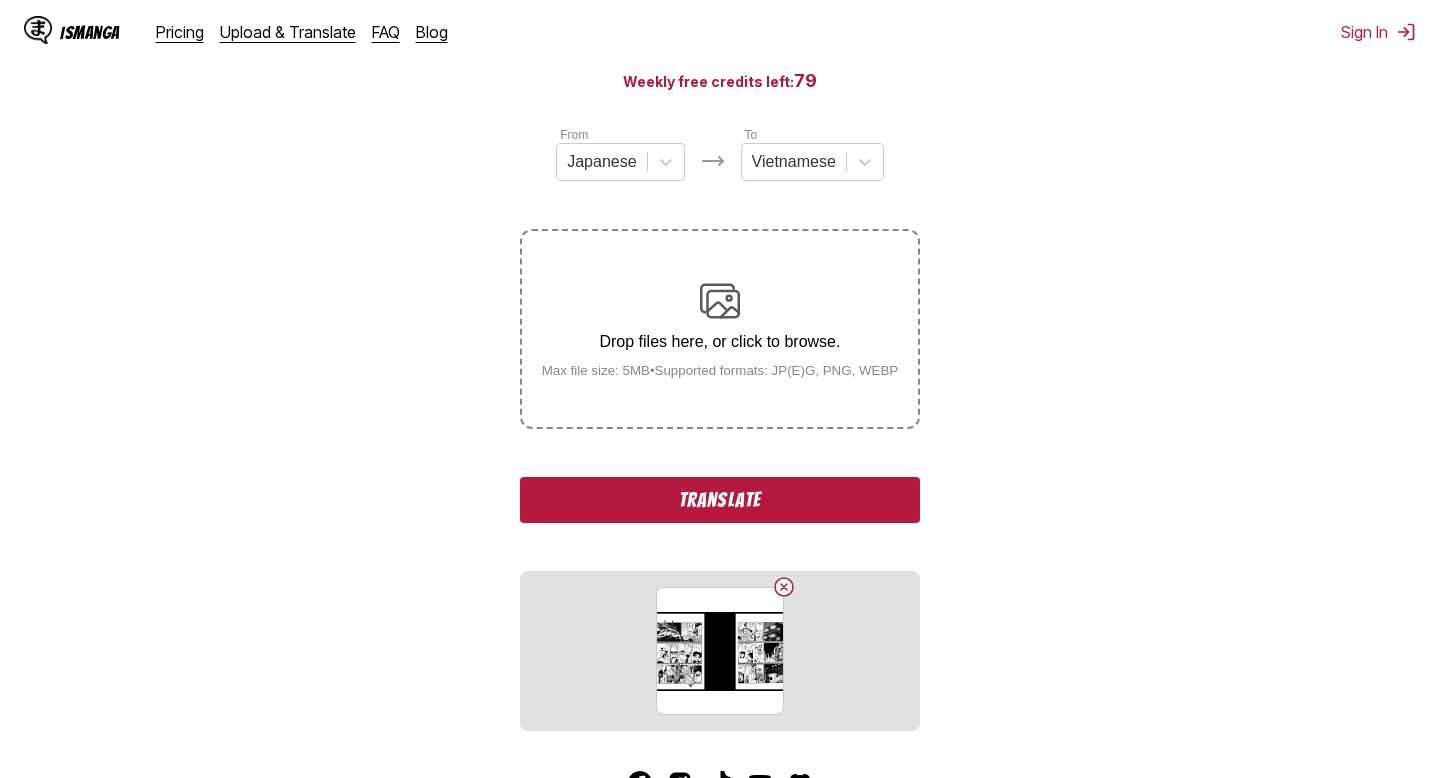 scroll, scrollTop: 0, scrollLeft: 0, axis: both 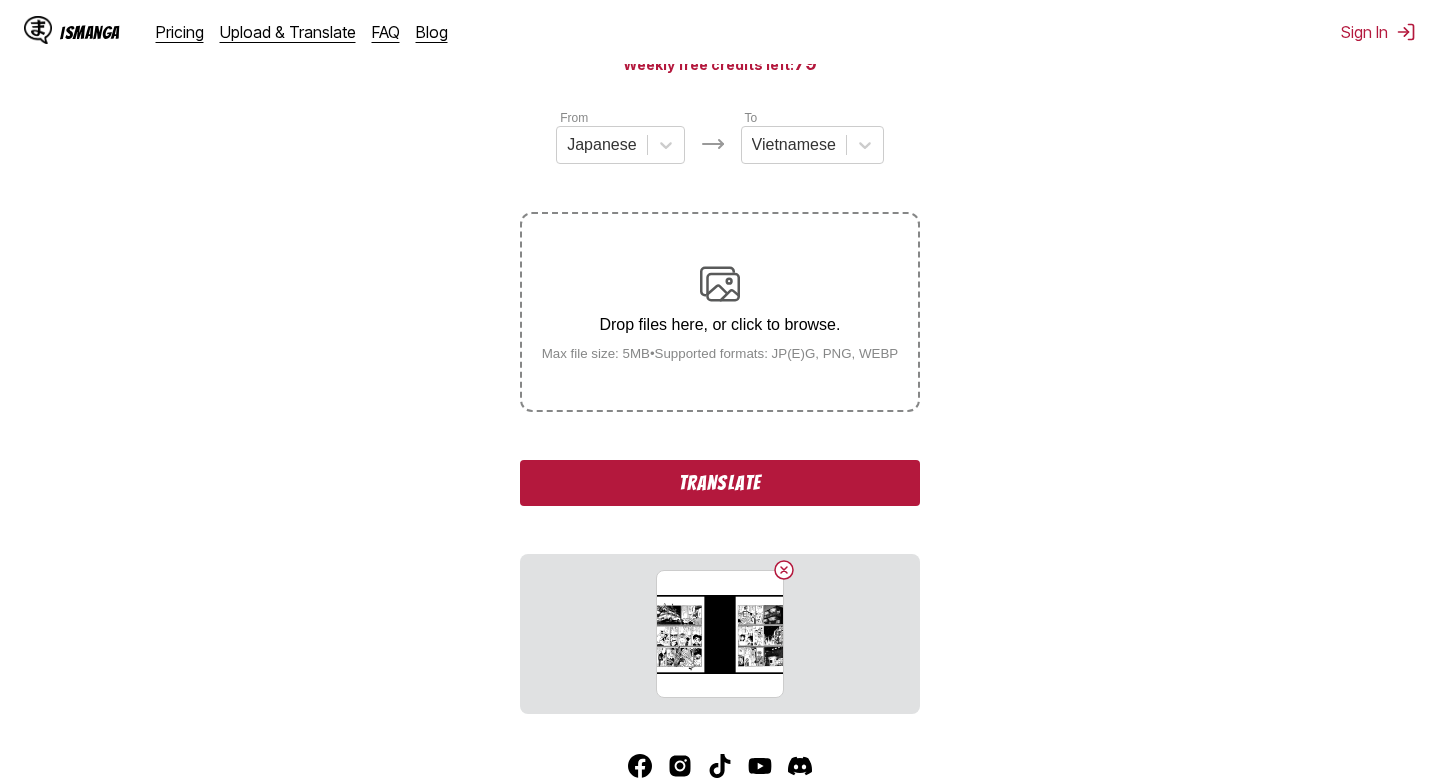 click on "Translate" at bounding box center [720, 483] 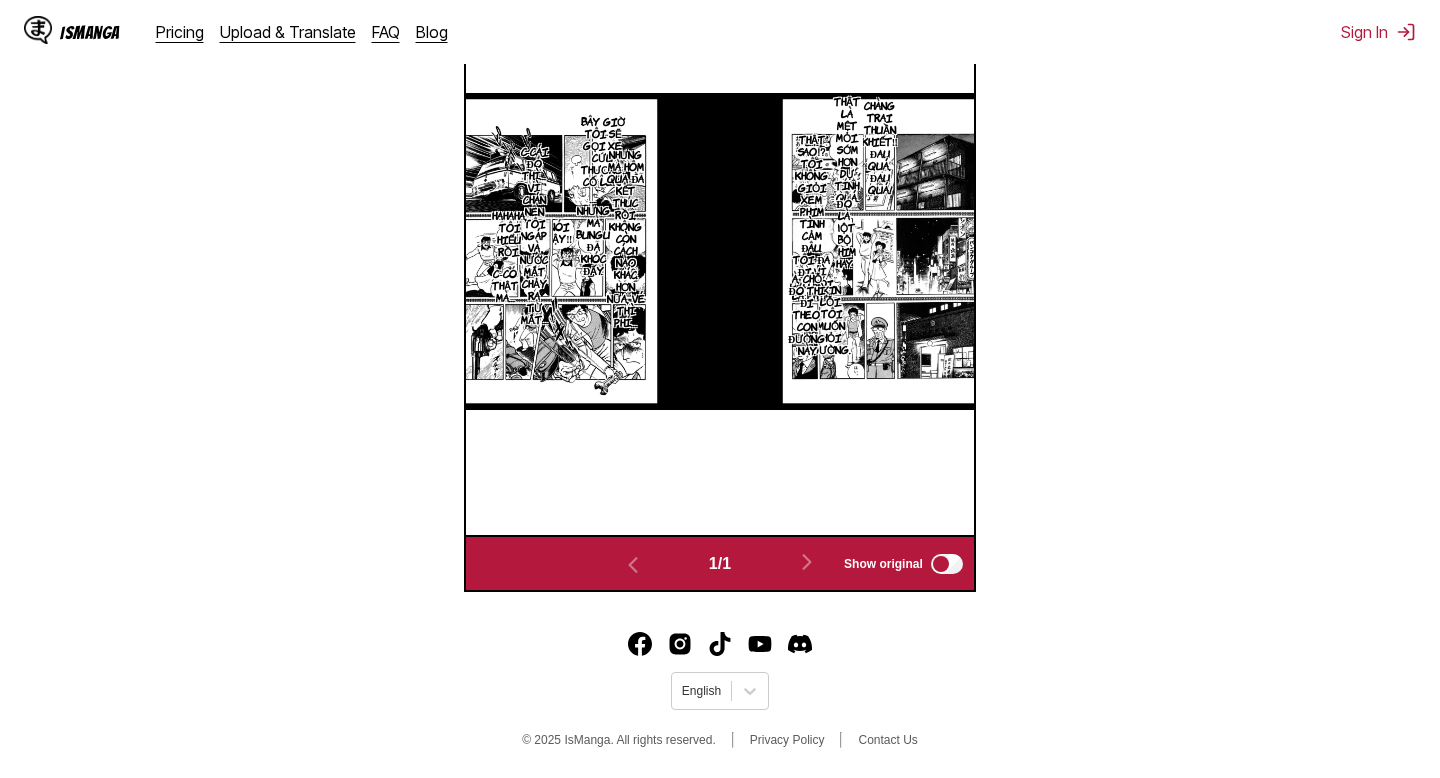 scroll, scrollTop: 737, scrollLeft: 0, axis: vertical 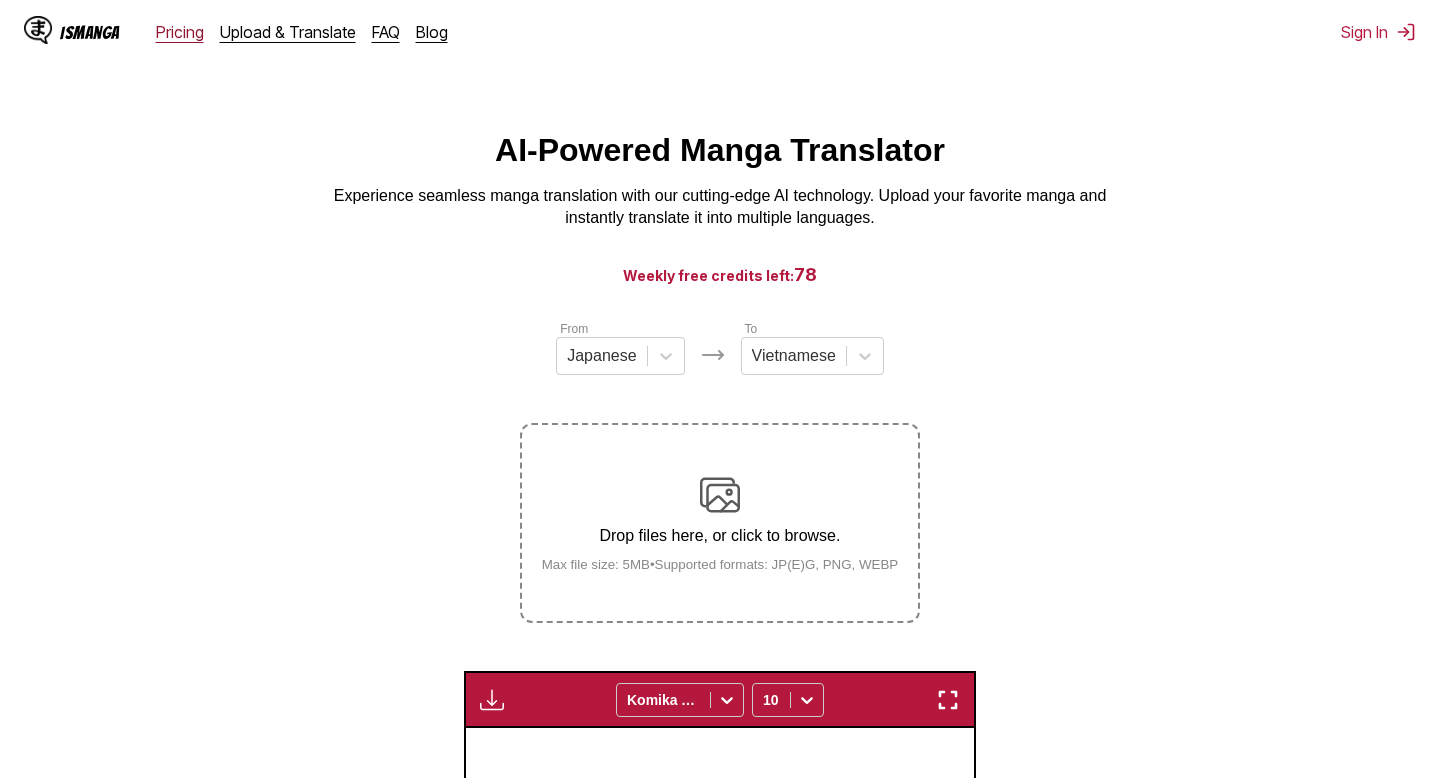 click on "Pricing" at bounding box center (180, 32) 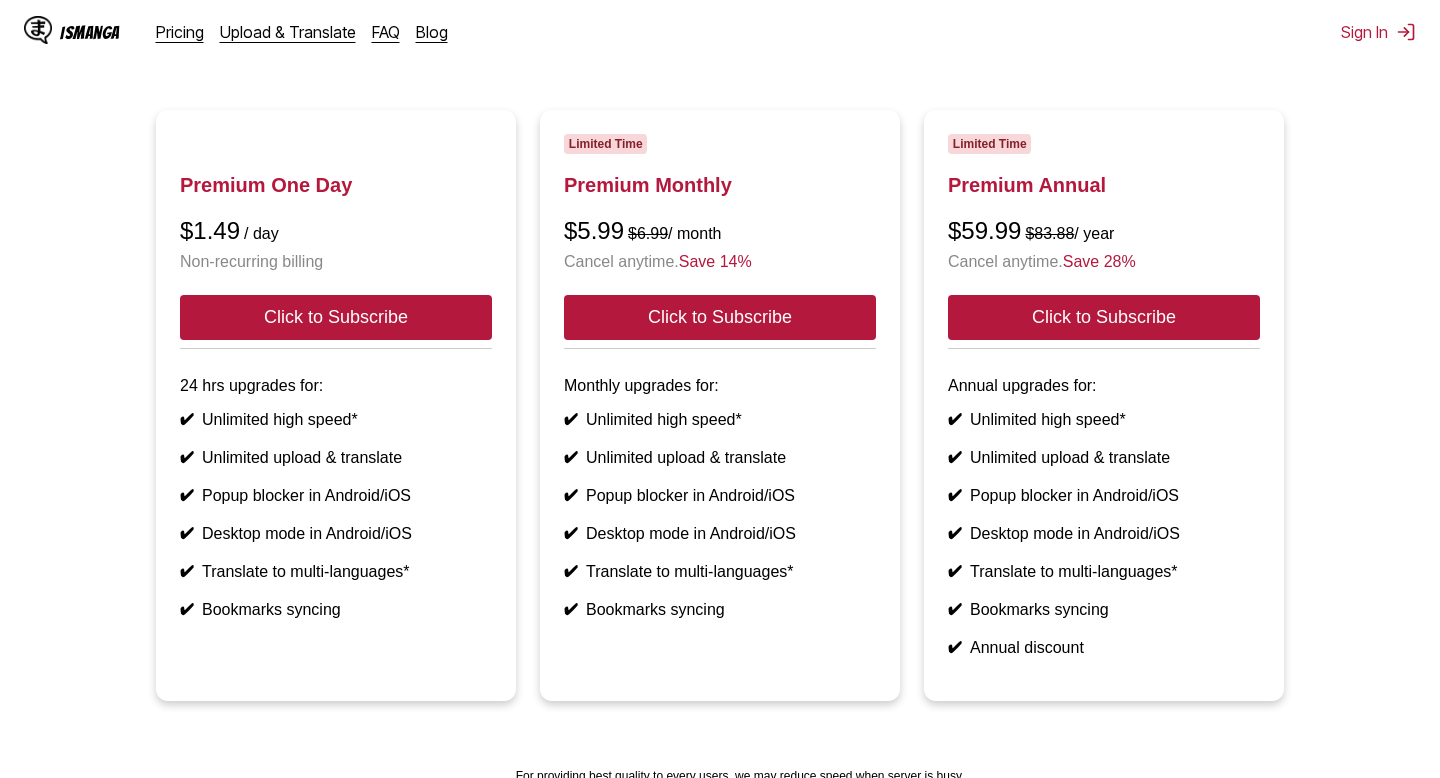 scroll, scrollTop: 165, scrollLeft: 0, axis: vertical 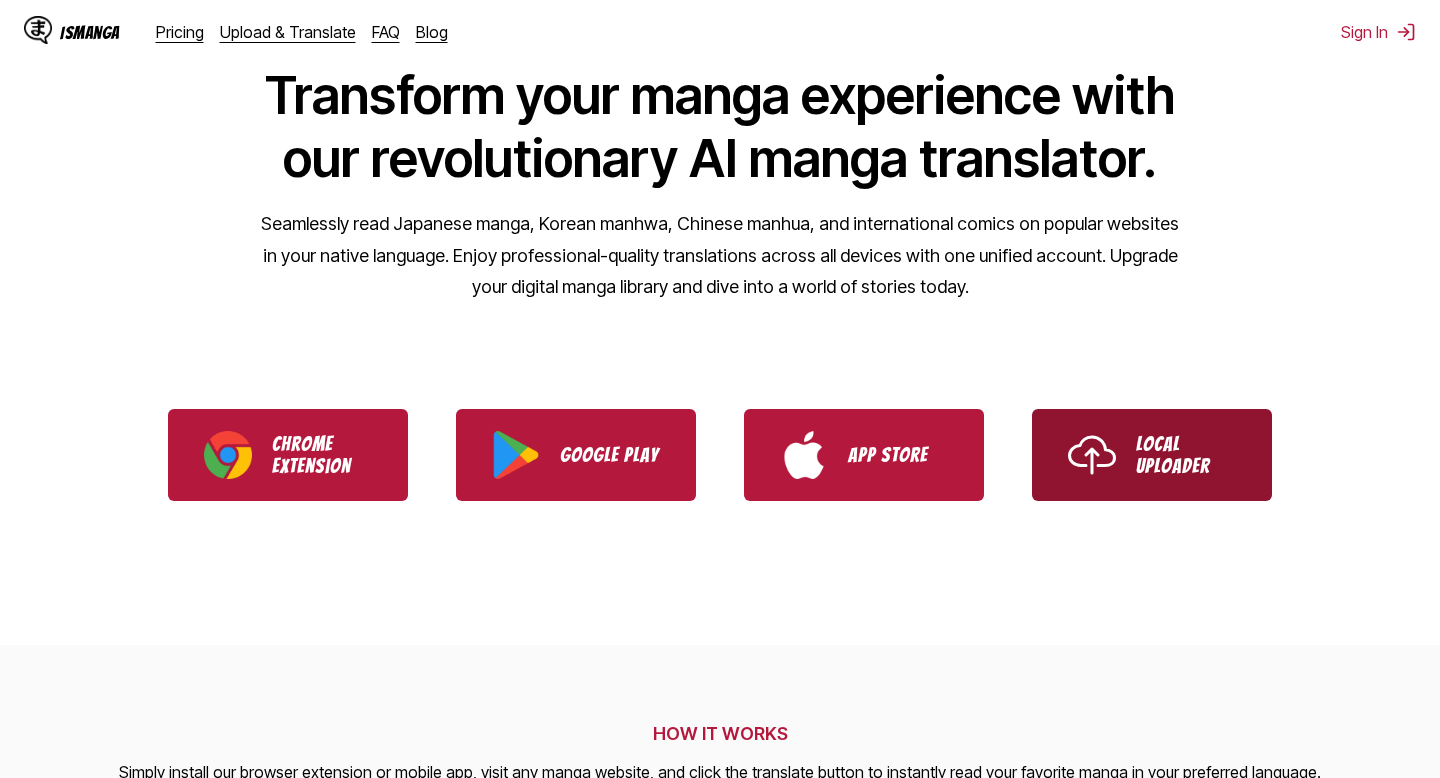 click on "Local Uploader" at bounding box center [1152, 455] 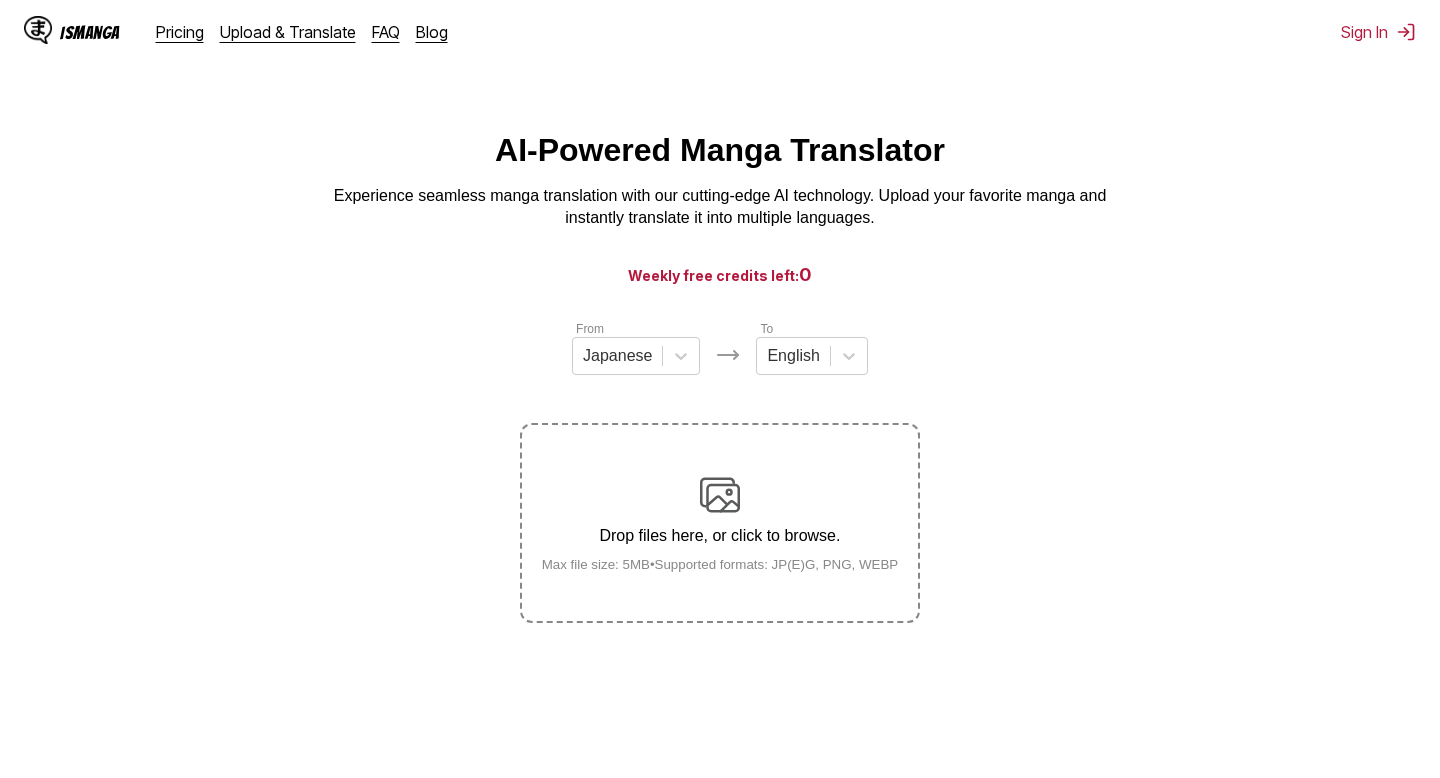 scroll, scrollTop: 0, scrollLeft: 0, axis: both 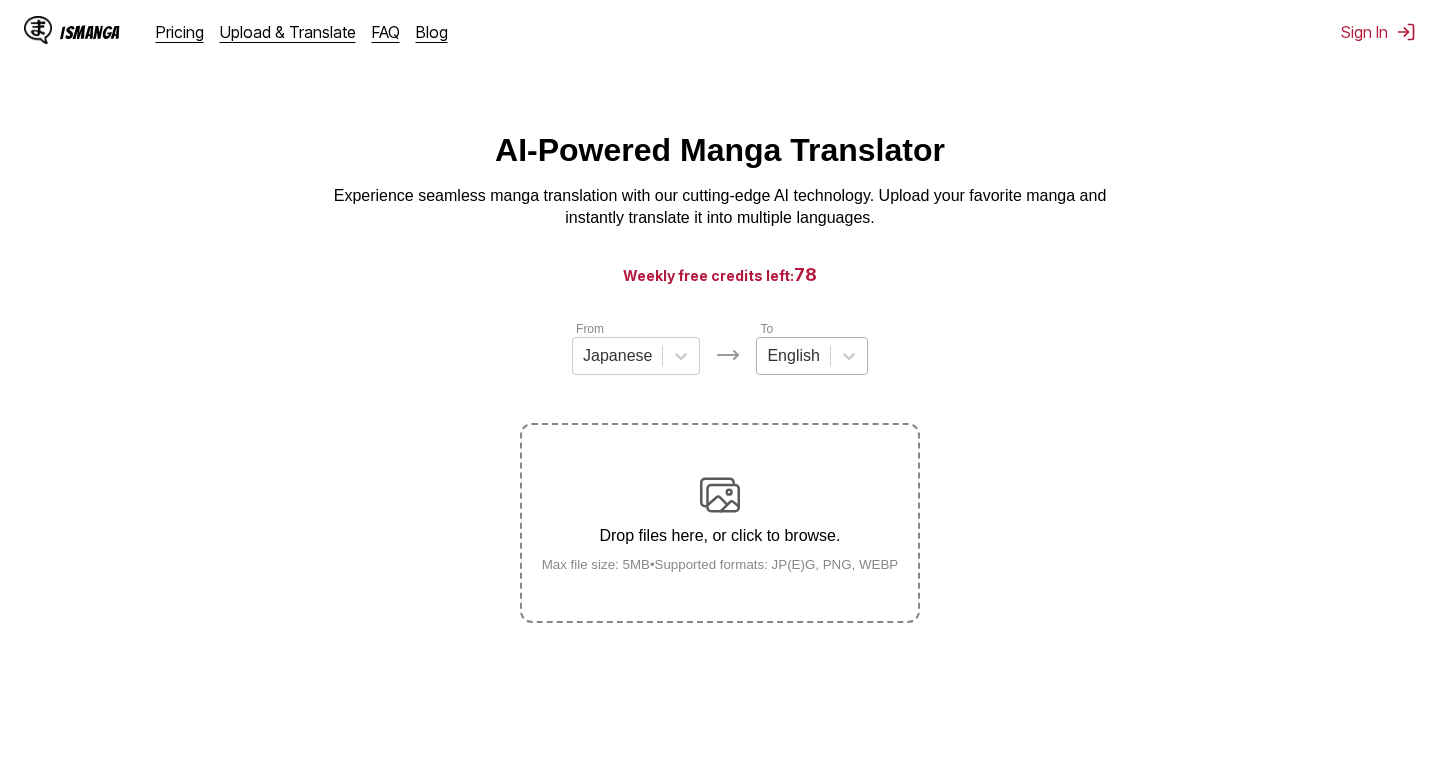 click at bounding box center (793, 356) 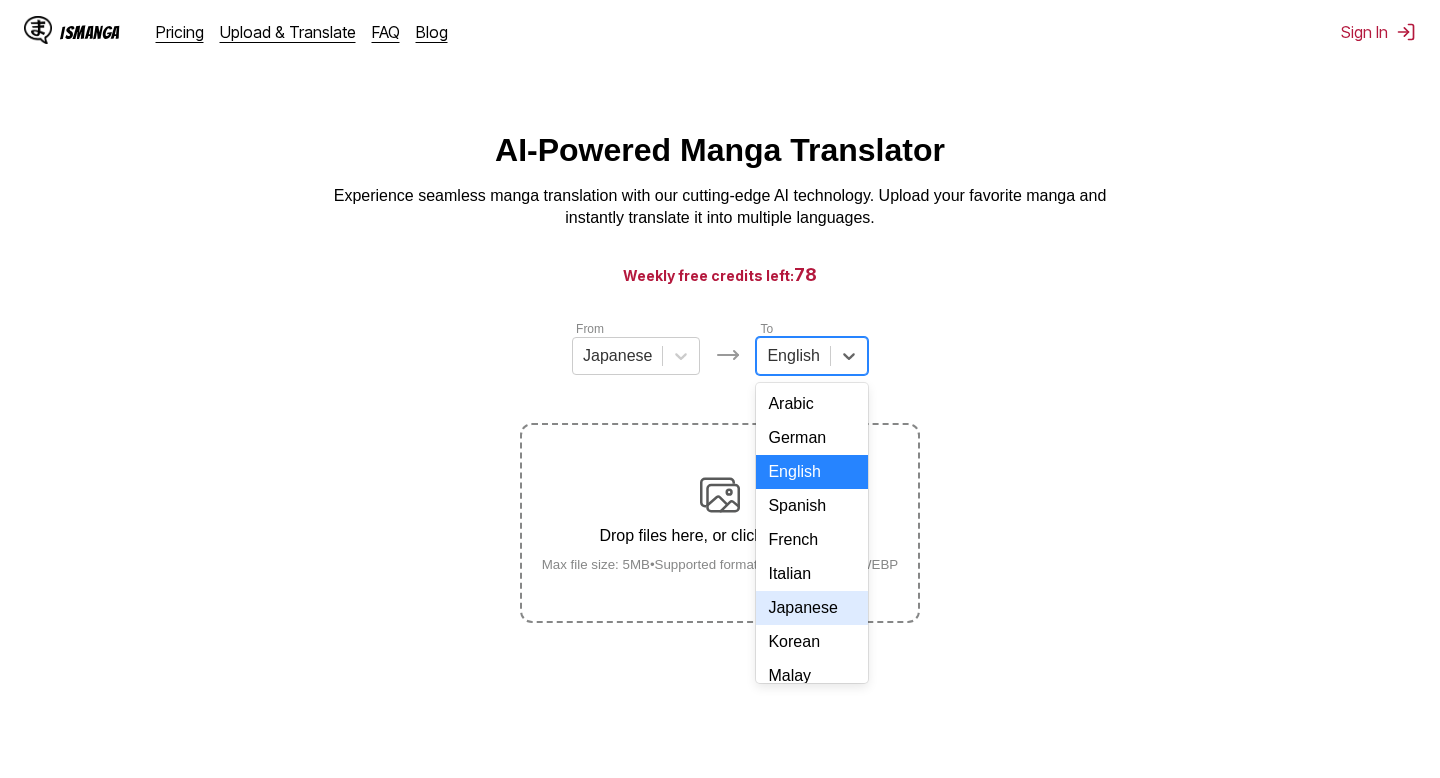 scroll, scrollTop: 198, scrollLeft: 0, axis: vertical 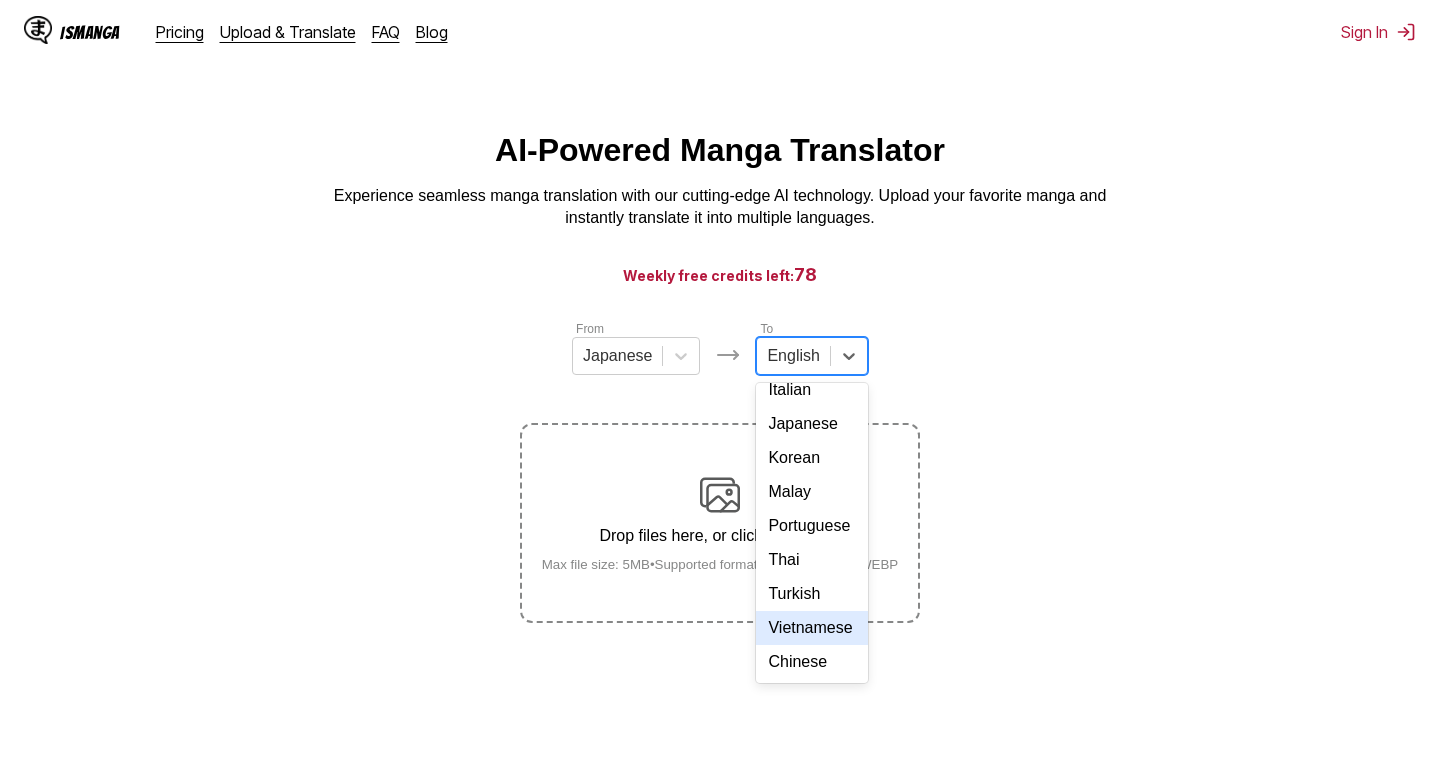 click on "Vietnamese" at bounding box center [811, 628] 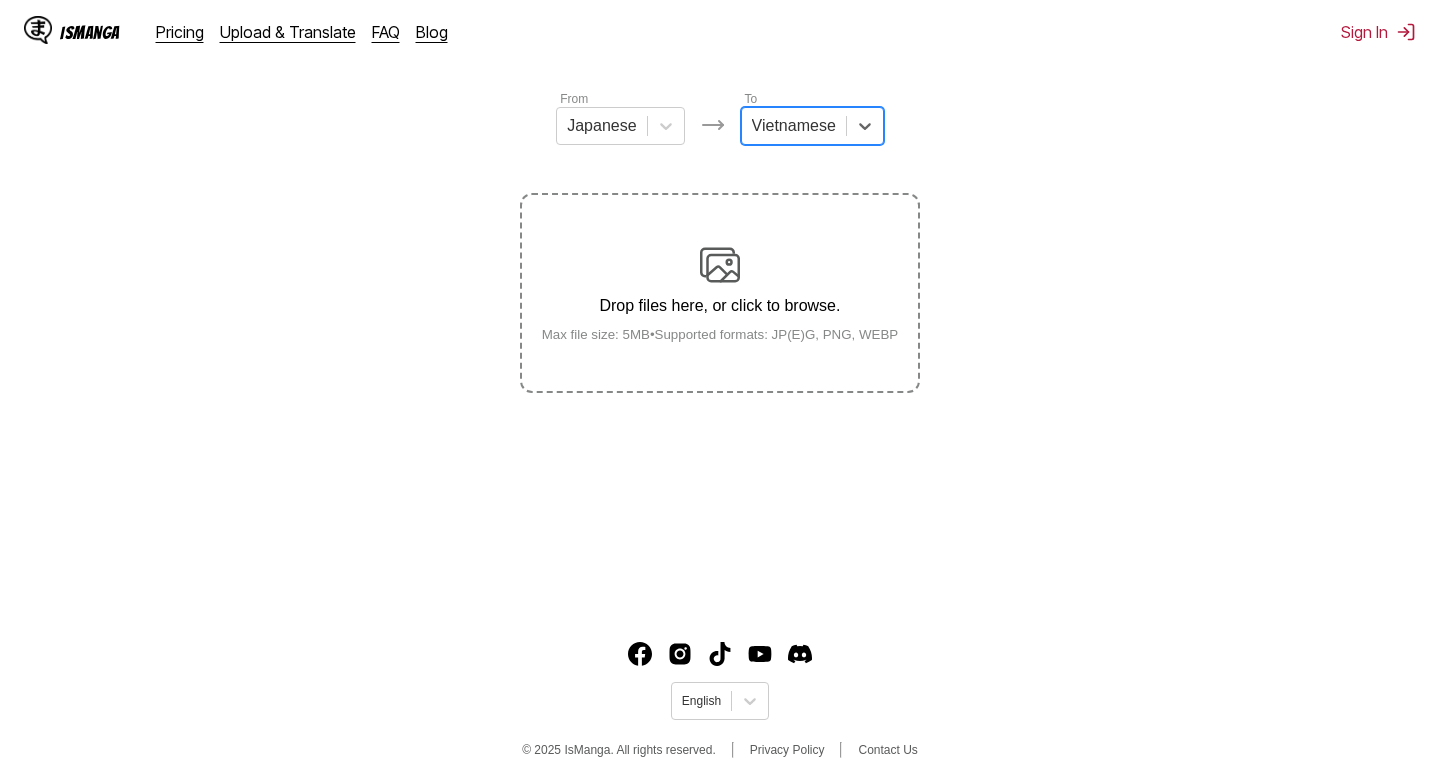 scroll, scrollTop: 0, scrollLeft: 0, axis: both 